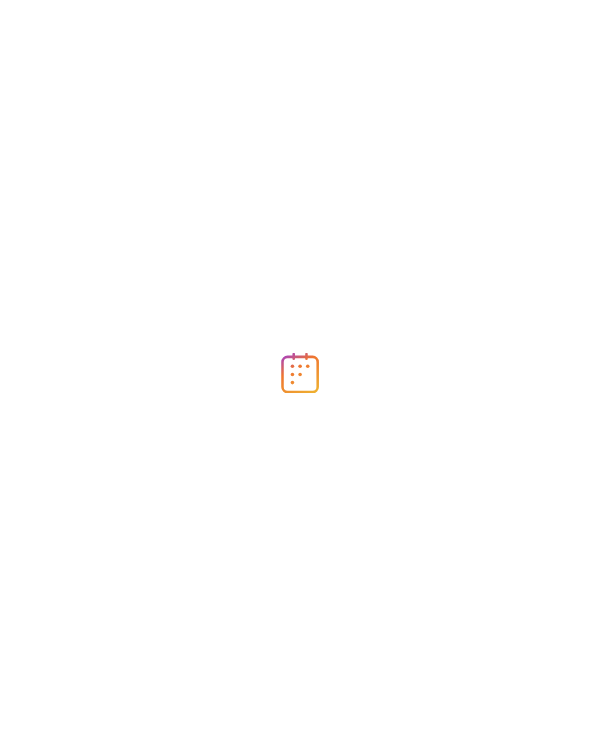 scroll, scrollTop: 0, scrollLeft: 0, axis: both 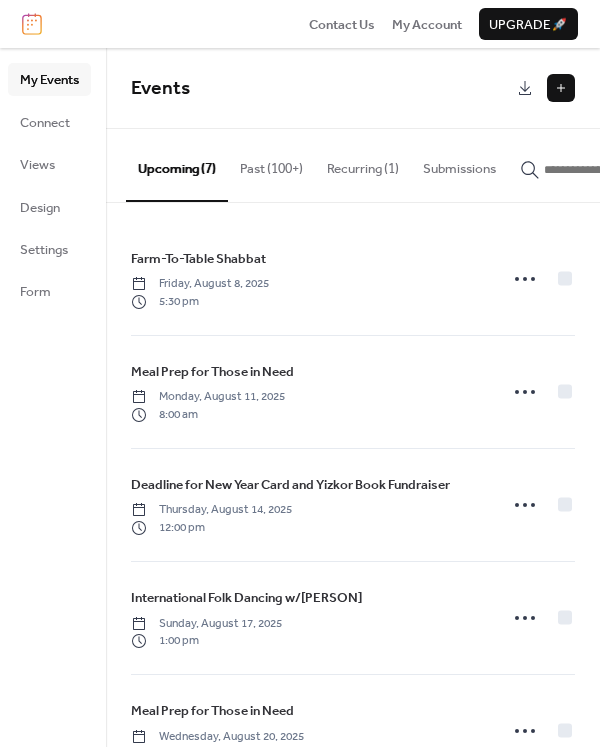 drag, startPoint x: 0, startPoint y: 0, endPoint x: 282, endPoint y: 113, distance: 303.79764 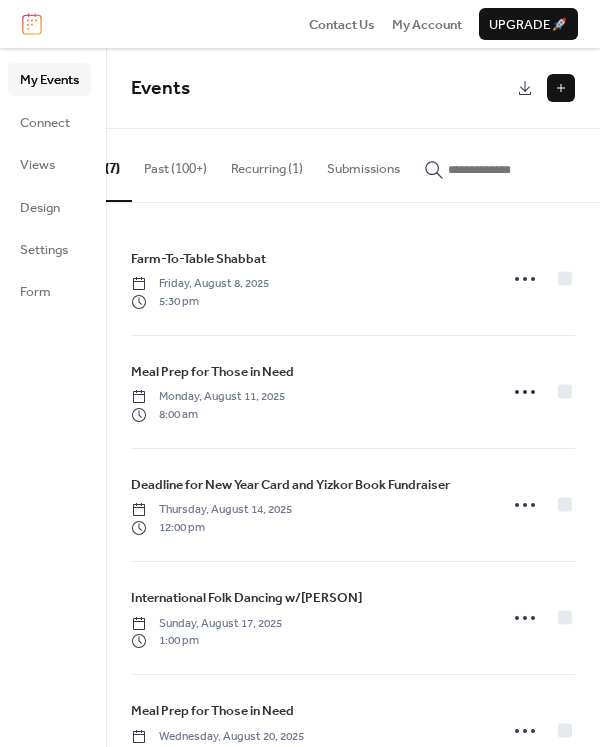scroll, scrollTop: 67, scrollLeft: 0, axis: vertical 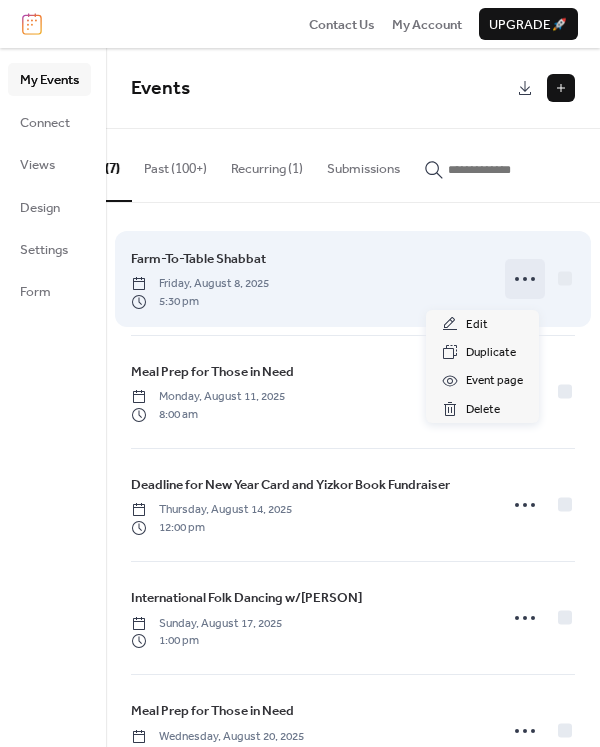 click 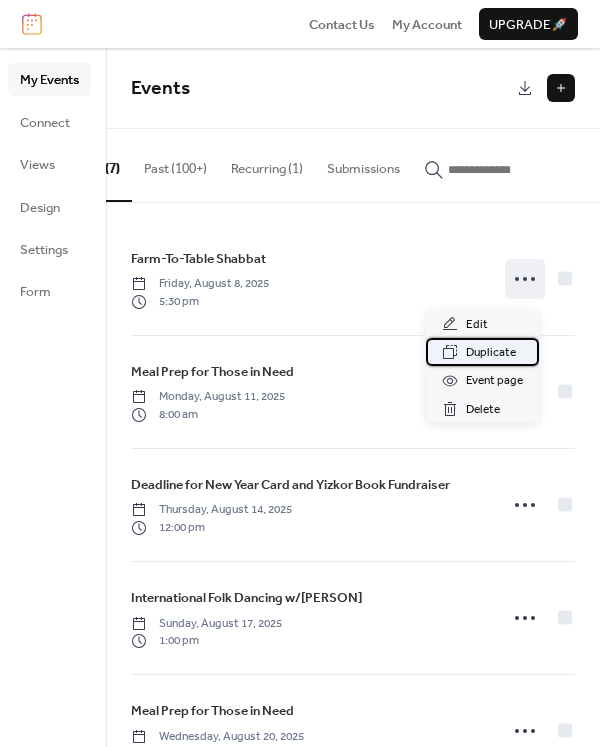 click on "Duplicate" at bounding box center (491, 353) 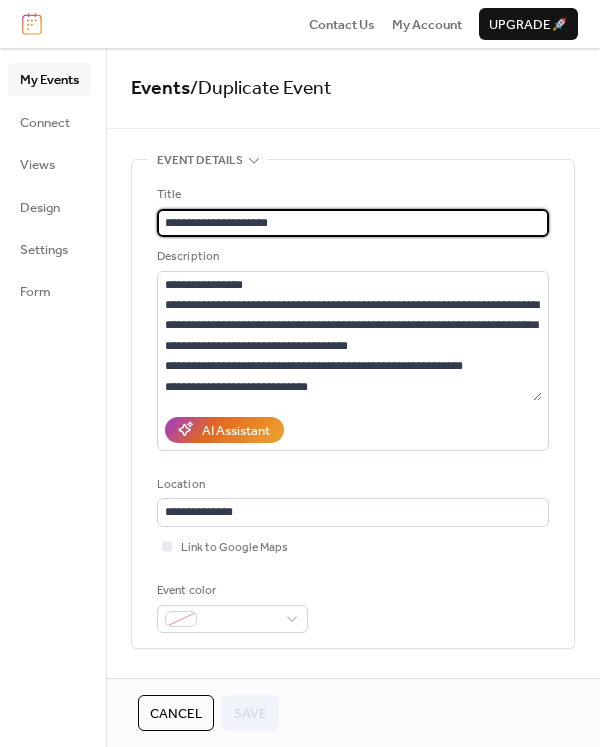 scroll, scrollTop: 1, scrollLeft: 0, axis: vertical 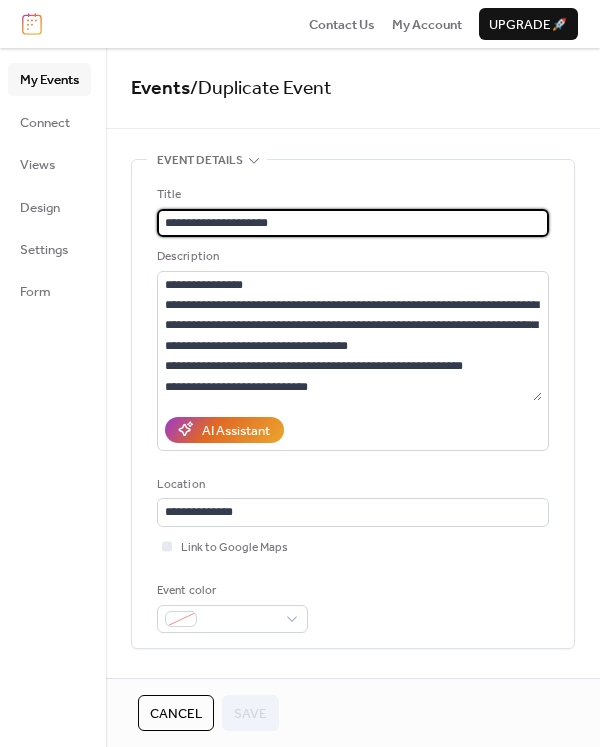 drag, startPoint x: 298, startPoint y: 222, endPoint x: 91, endPoint y: 231, distance: 207.19556 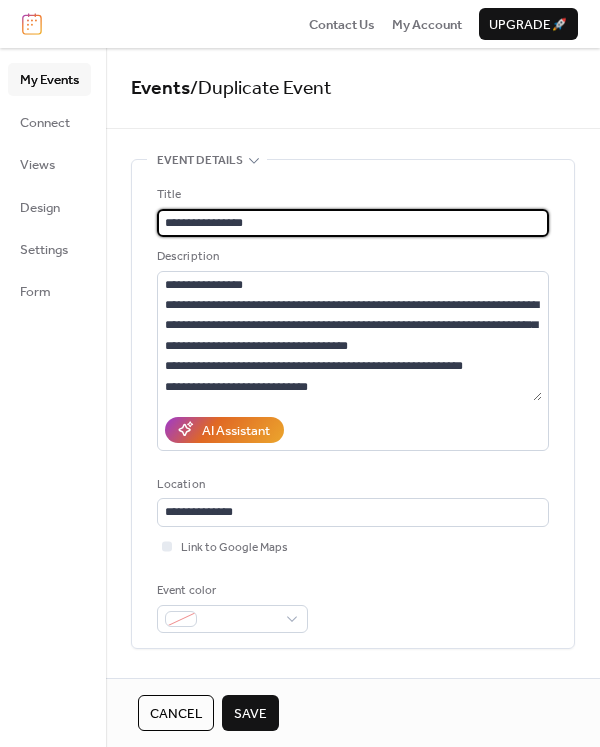scroll, scrollTop: 0, scrollLeft: 0, axis: both 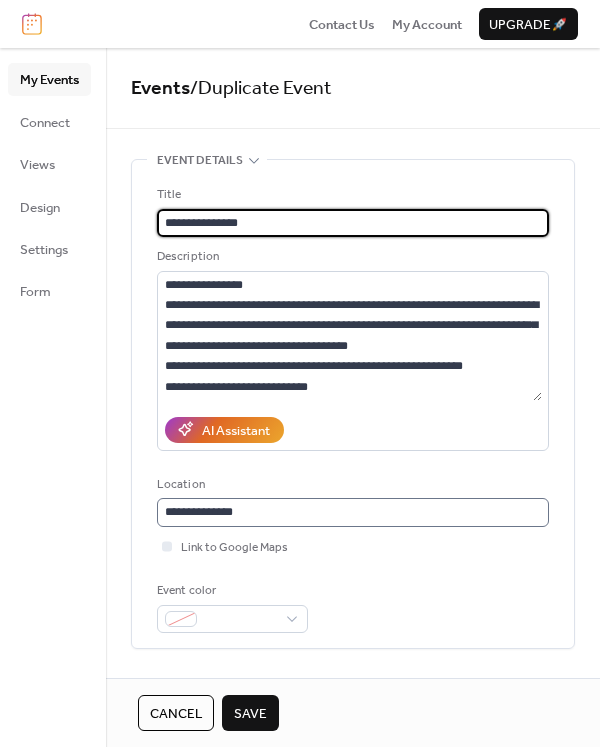 type on "**********" 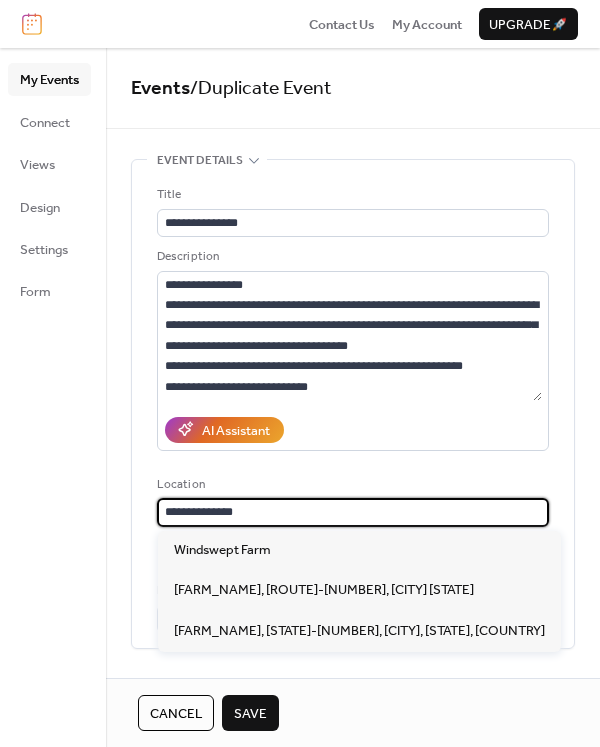 click on "**********" at bounding box center [353, 512] 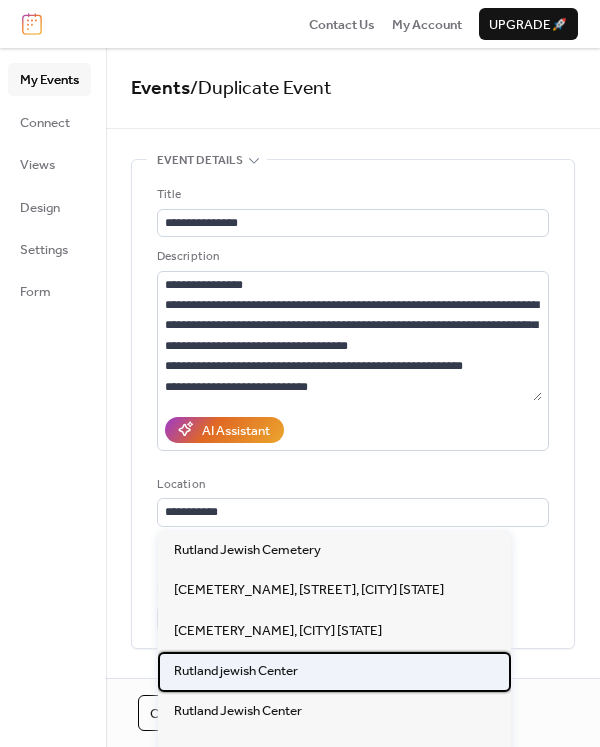 click on "Rutland jewish Center" at bounding box center [236, 671] 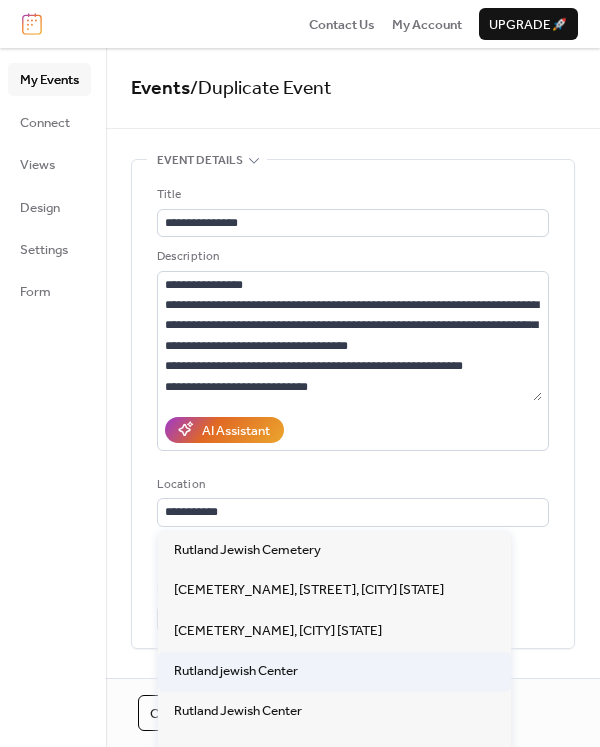 type on "**********" 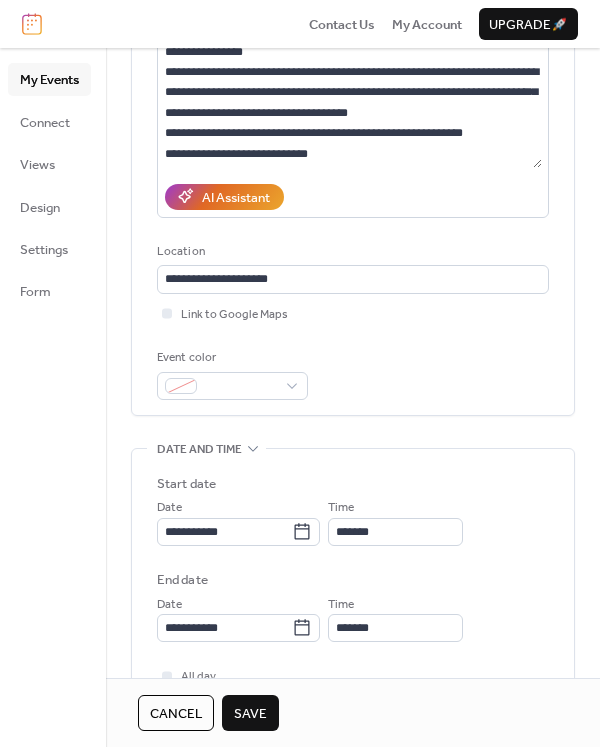scroll, scrollTop: 267, scrollLeft: 0, axis: vertical 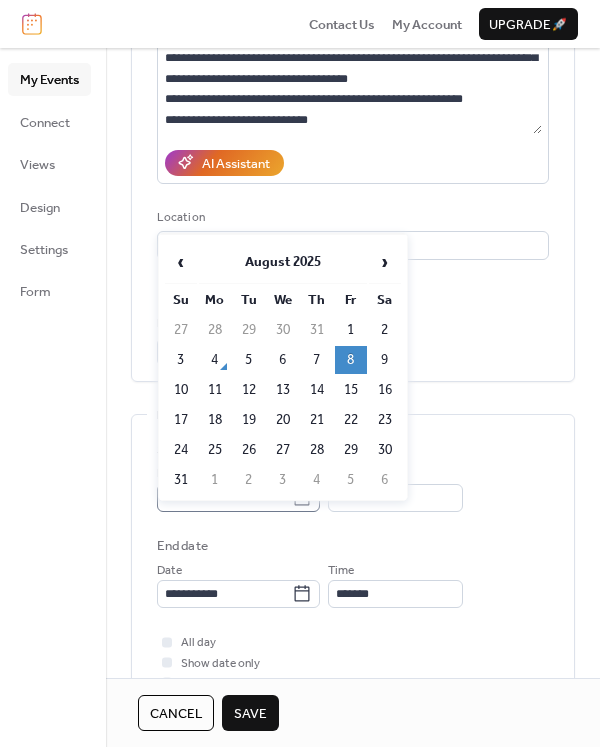 click on "**********" at bounding box center (300, 373) 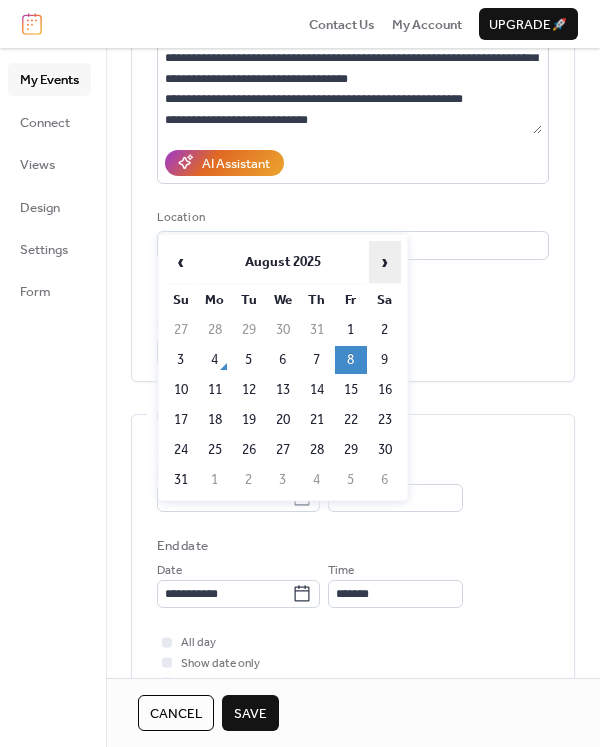 click on "›" at bounding box center [385, 262] 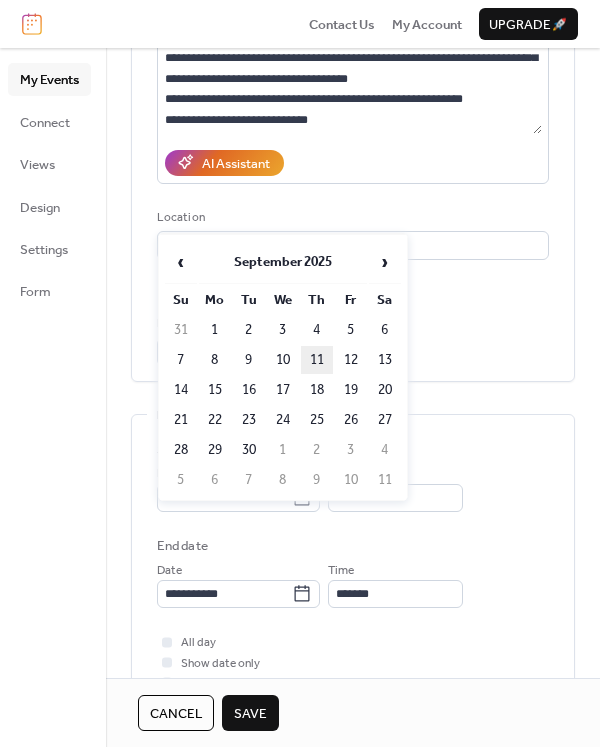 click on "11" at bounding box center (317, 360) 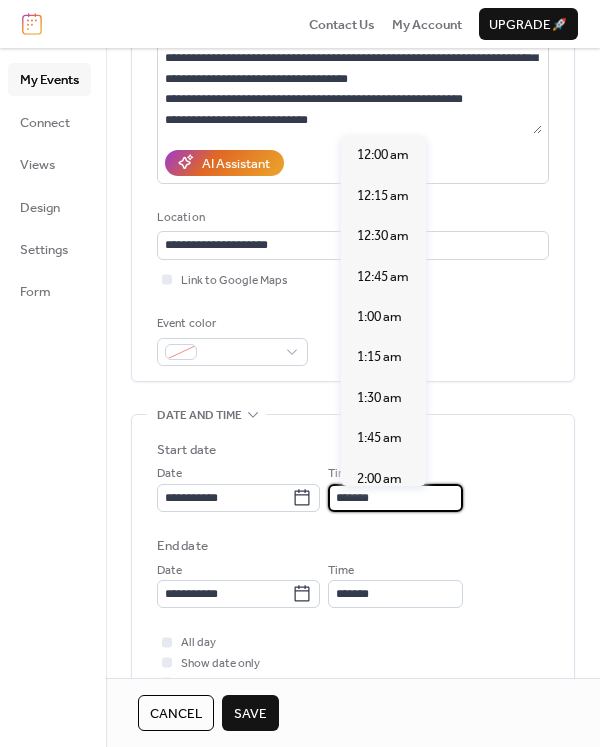 scroll, scrollTop: 2828, scrollLeft: 0, axis: vertical 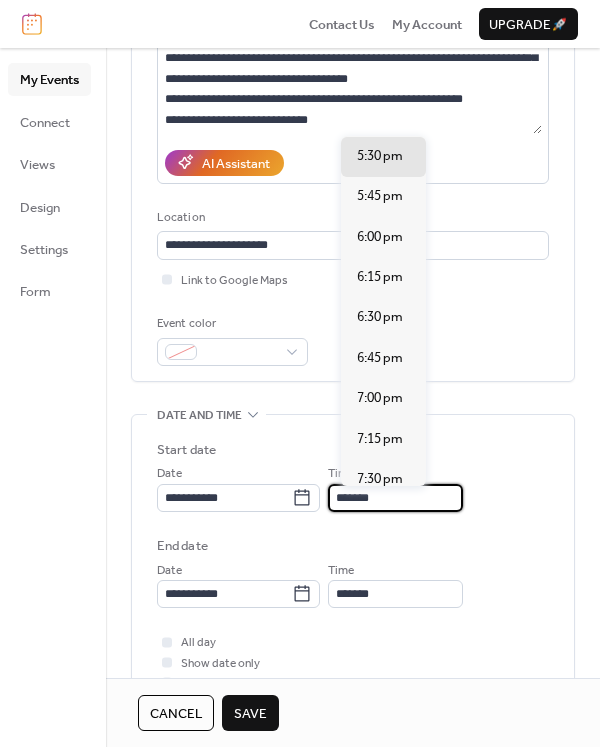 click on "*******" at bounding box center [395, 498] 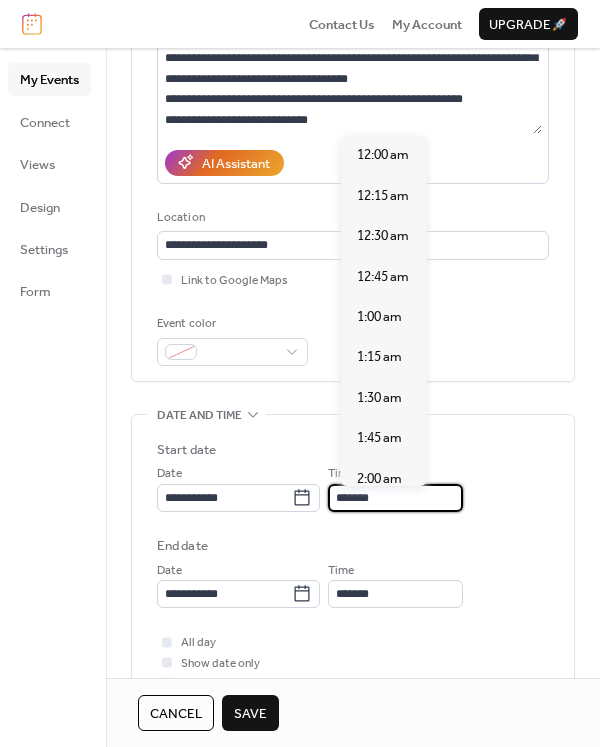 scroll, scrollTop: 2828, scrollLeft: 0, axis: vertical 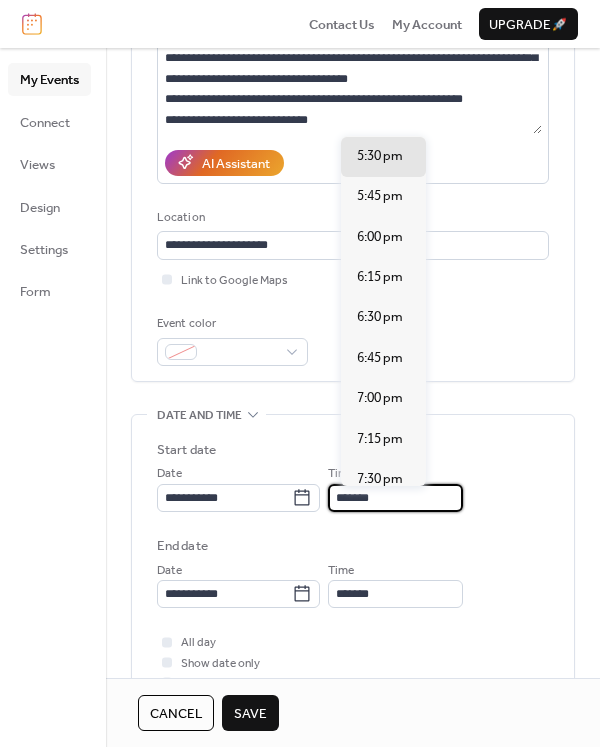 click on "*******" at bounding box center (395, 498) 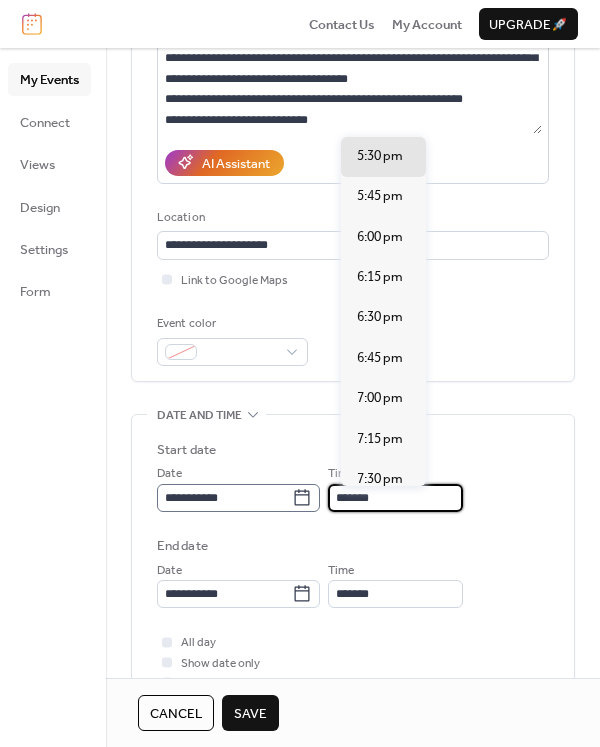 drag, startPoint x: 398, startPoint y: 497, endPoint x: 328, endPoint y: 495, distance: 70.028564 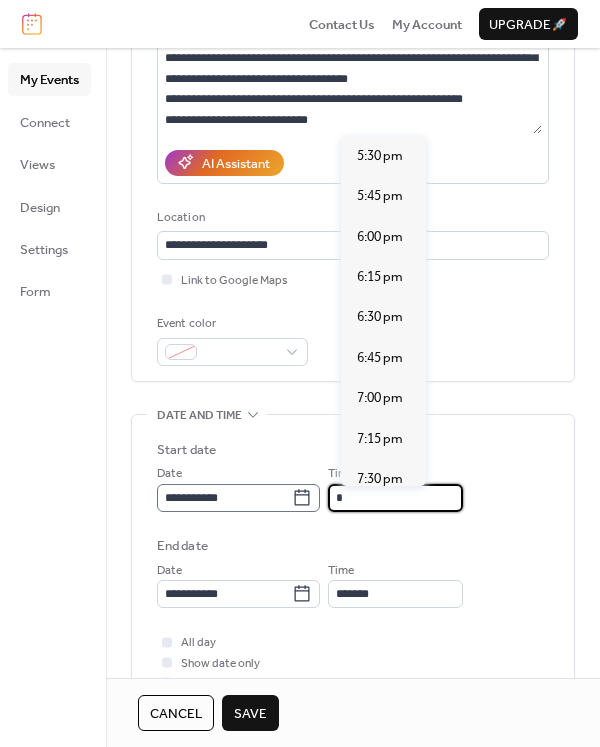 type on "*" 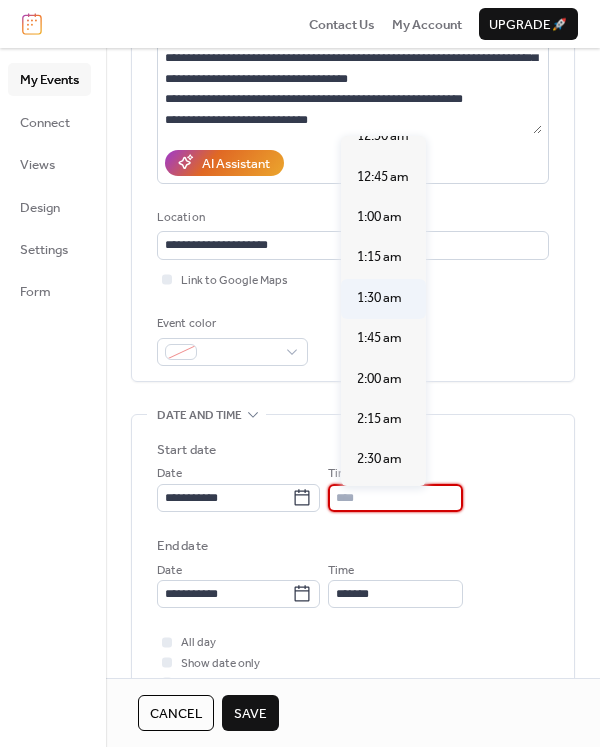 scroll, scrollTop: 0, scrollLeft: 0, axis: both 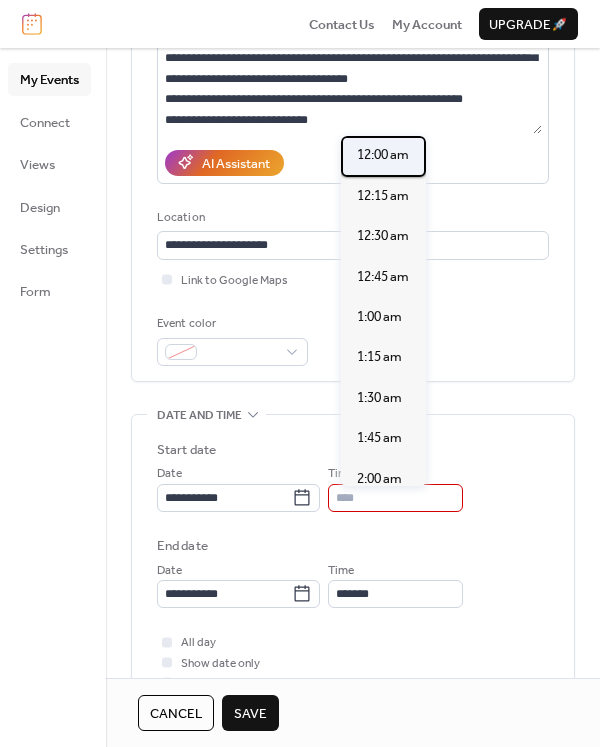 click on "12:00 am" at bounding box center [383, 156] 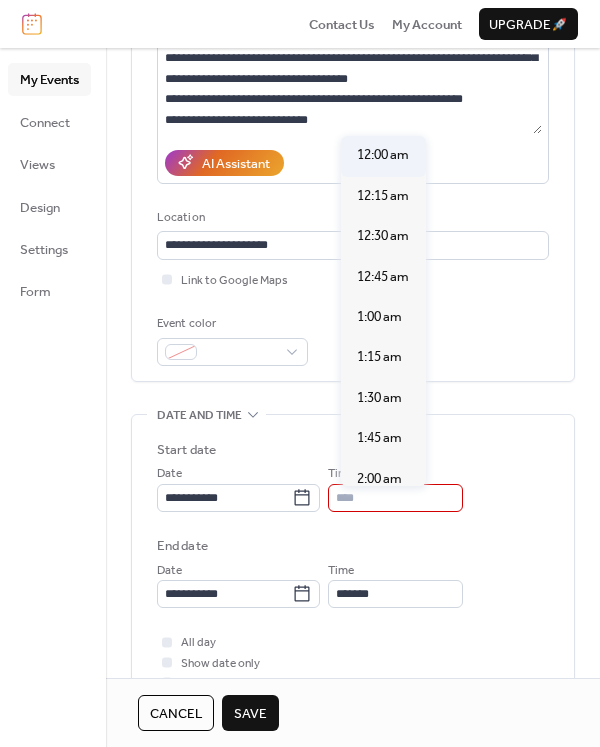 type on "********" 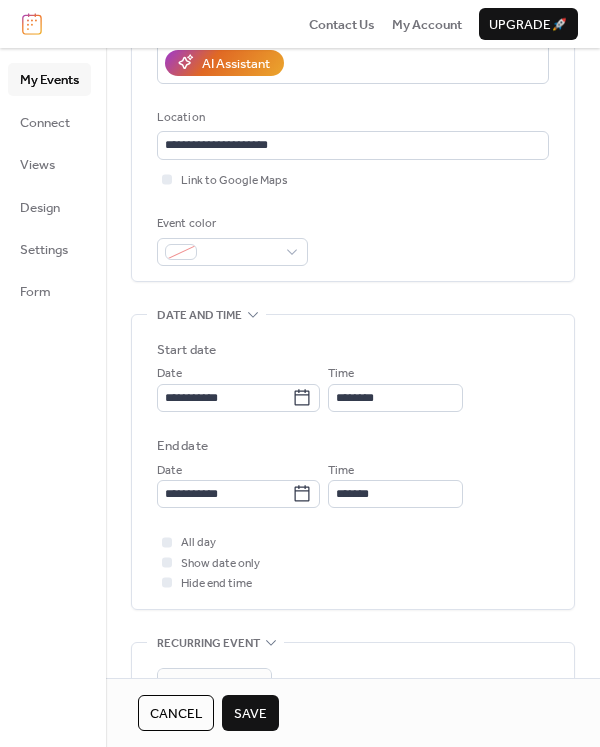 scroll, scrollTop: 500, scrollLeft: 0, axis: vertical 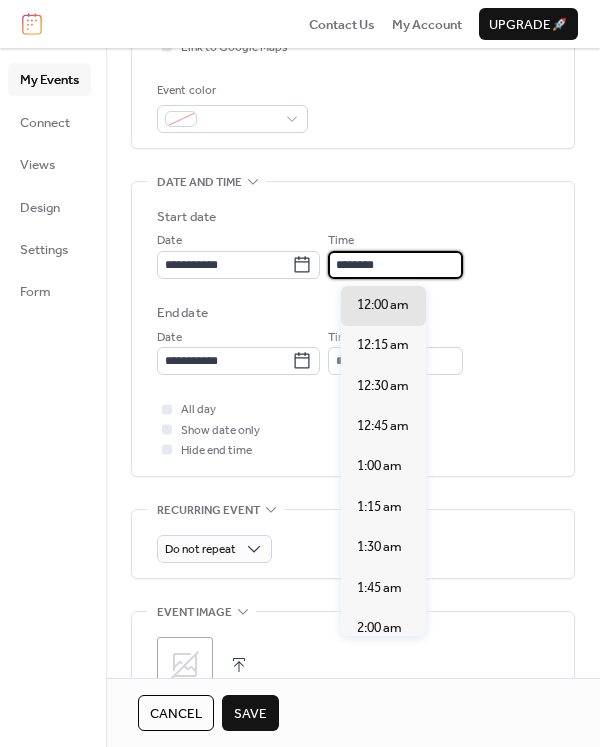 click on "********" at bounding box center [395, 265] 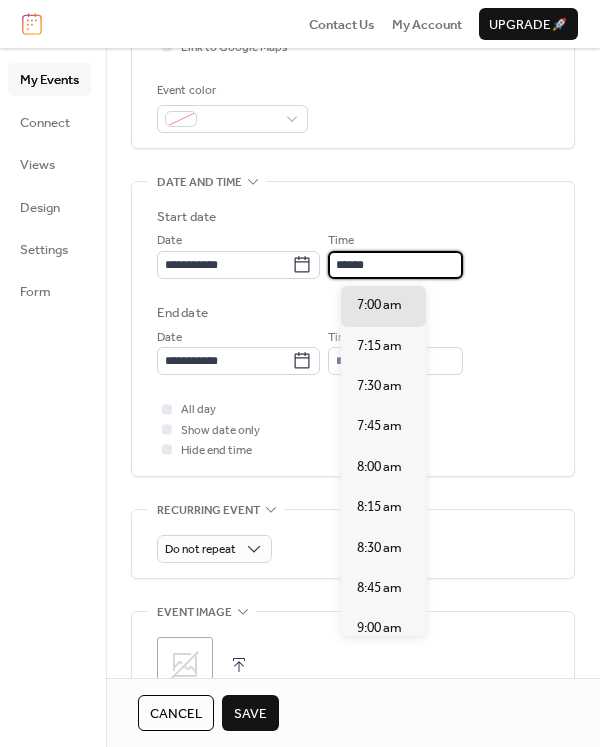 scroll, scrollTop: 3071, scrollLeft: 0, axis: vertical 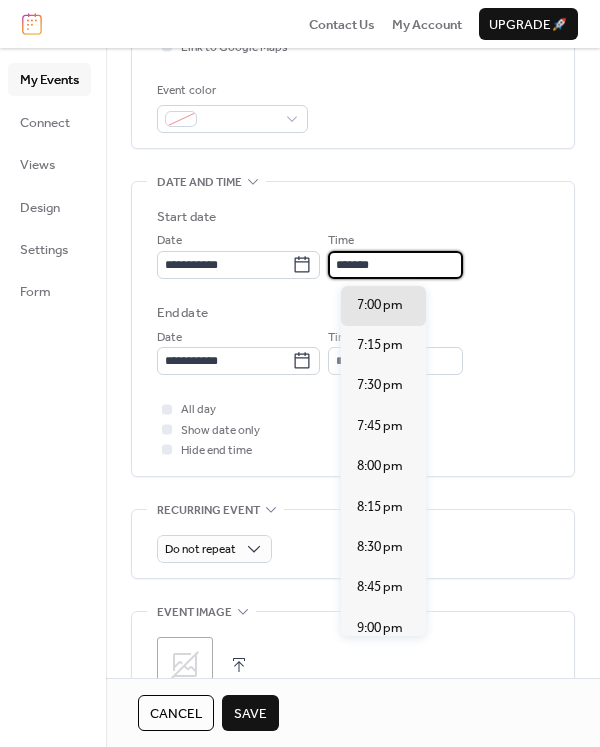 type on "*******" 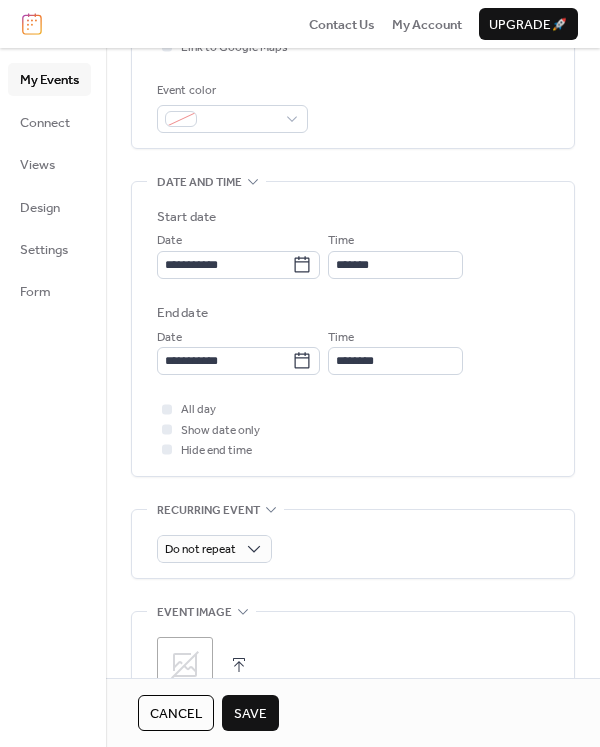 click on "End date" at bounding box center [353, 313] 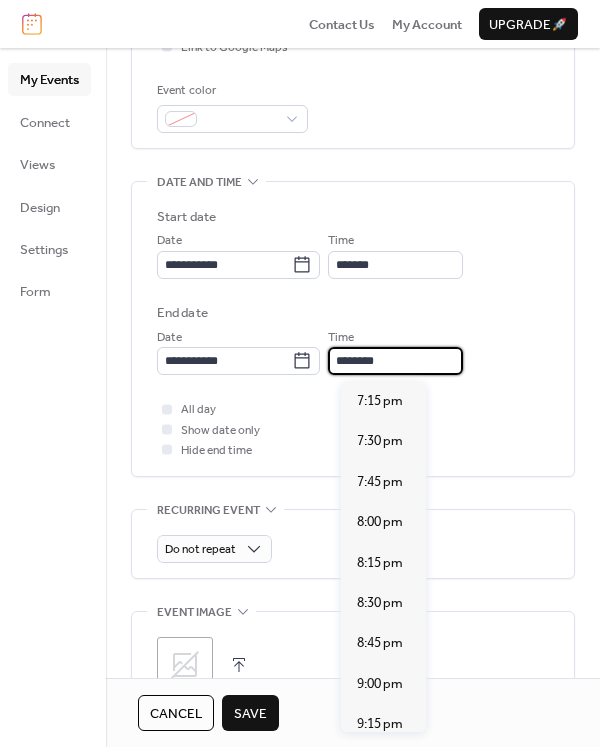 scroll, scrollTop: 418, scrollLeft: 0, axis: vertical 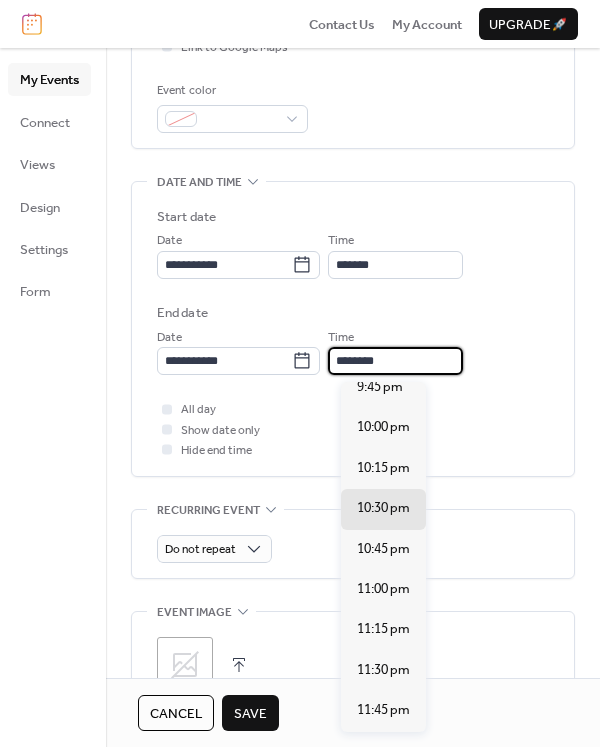 click on "********" at bounding box center (395, 361) 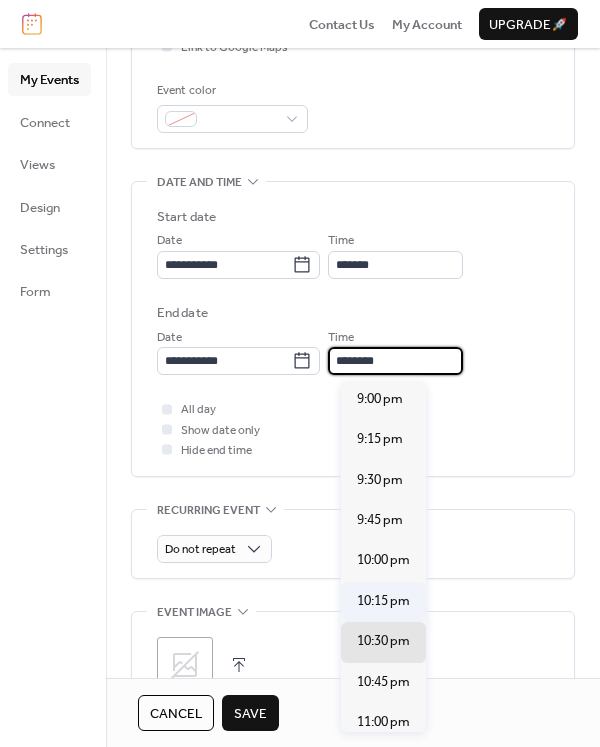 scroll, scrollTop: 418, scrollLeft: 0, axis: vertical 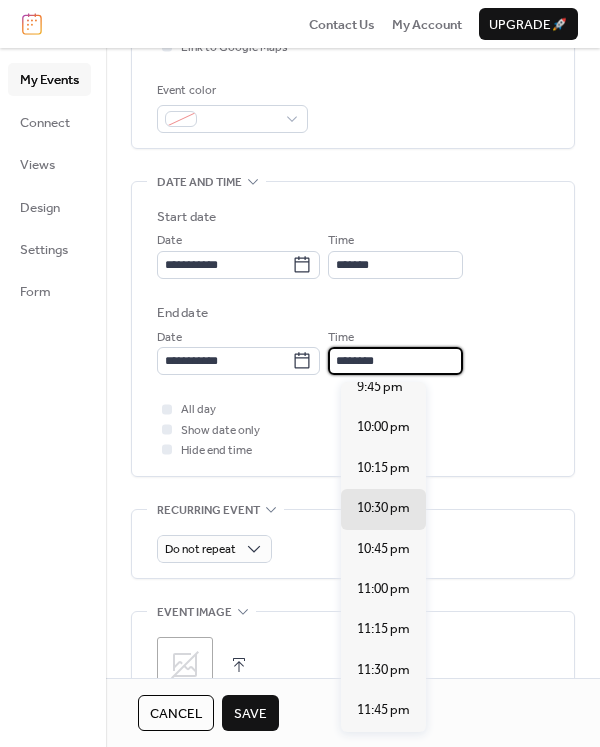 click on "********" at bounding box center (395, 361) 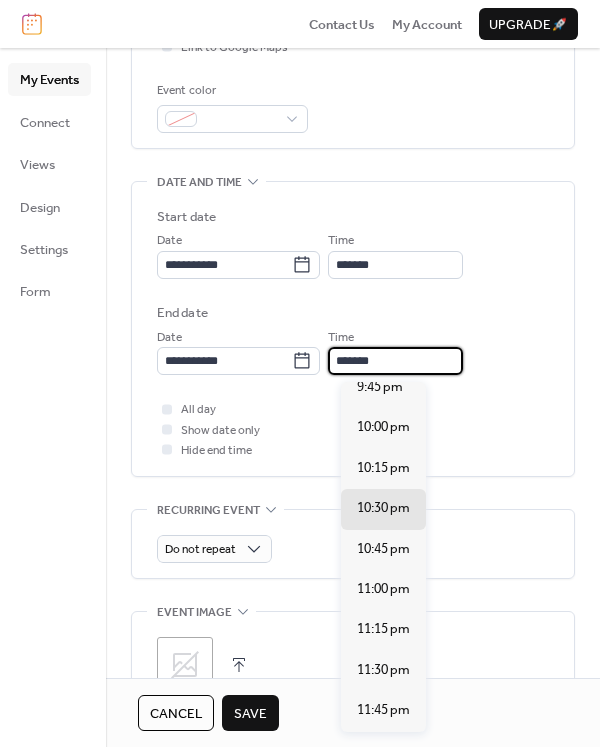 scroll, scrollTop: 202, scrollLeft: 0, axis: vertical 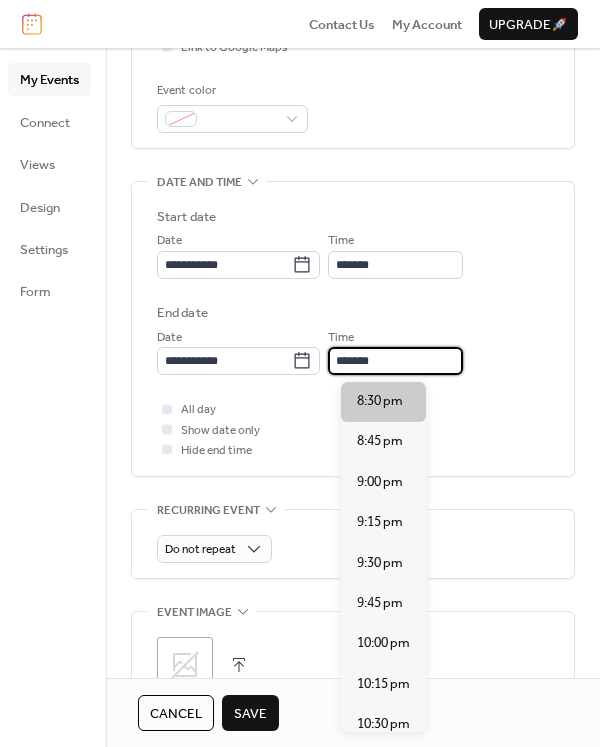 type on "*******" 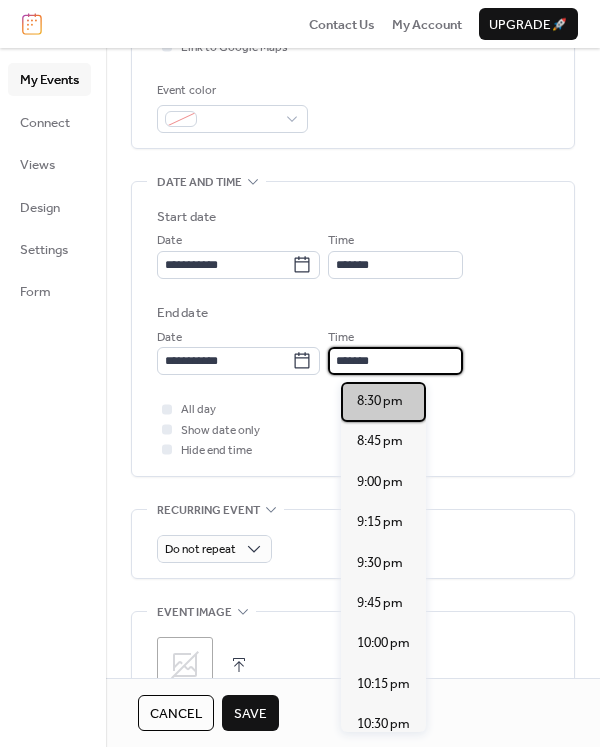 click on "8:30 pm" at bounding box center (380, 401) 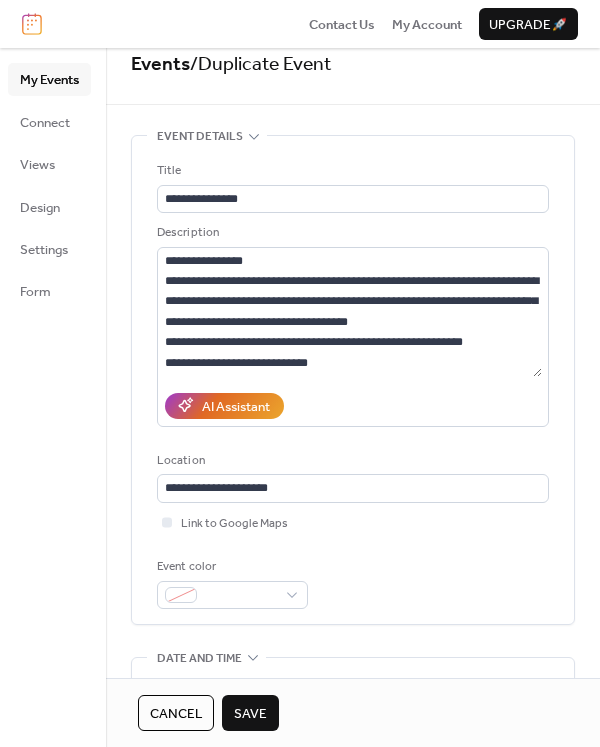 scroll, scrollTop: 0, scrollLeft: 0, axis: both 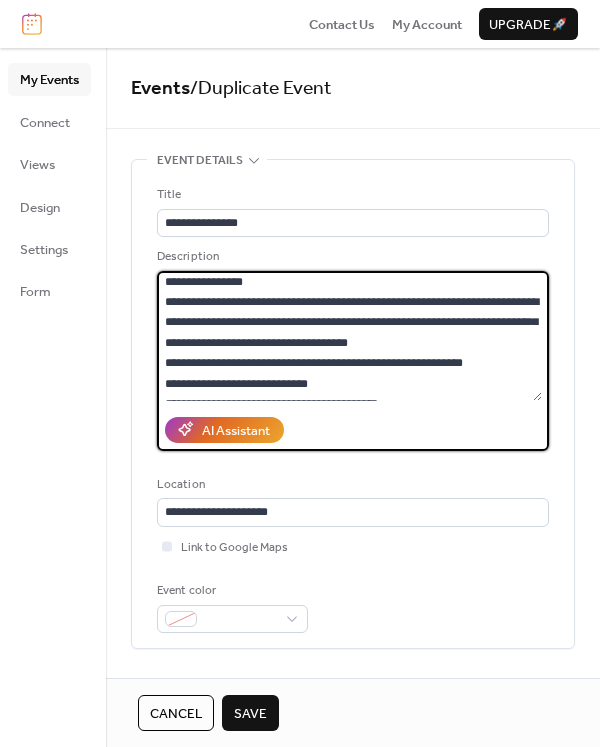 drag, startPoint x: 326, startPoint y: 388, endPoint x: 148, endPoint y: 298, distance: 199.45927 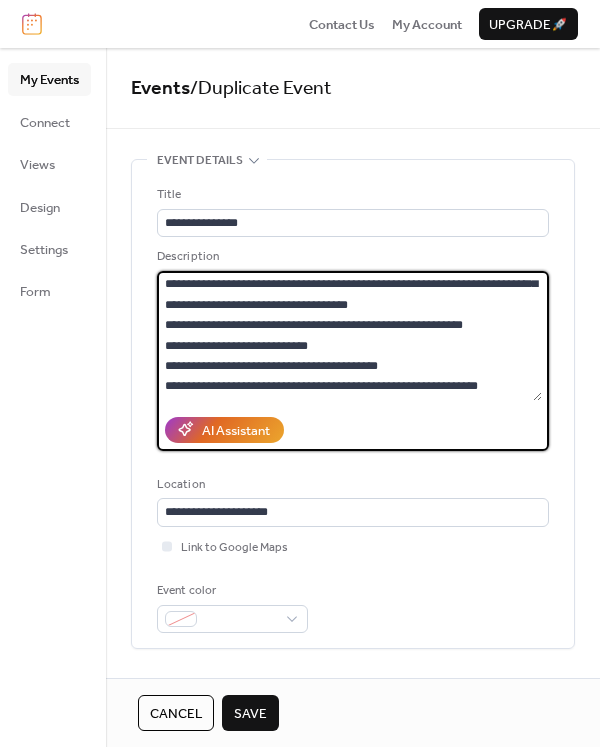 scroll, scrollTop: 0, scrollLeft: 0, axis: both 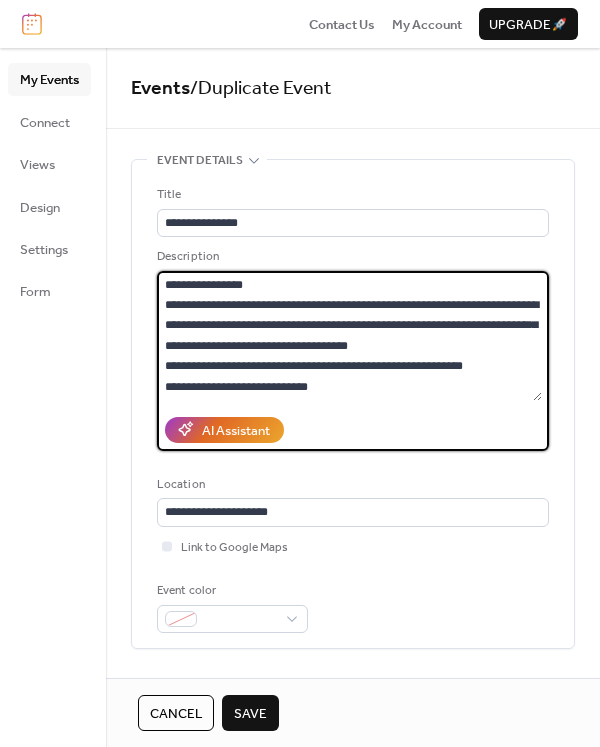 drag, startPoint x: 477, startPoint y: 385, endPoint x: 153, endPoint y: 309, distance: 332.79422 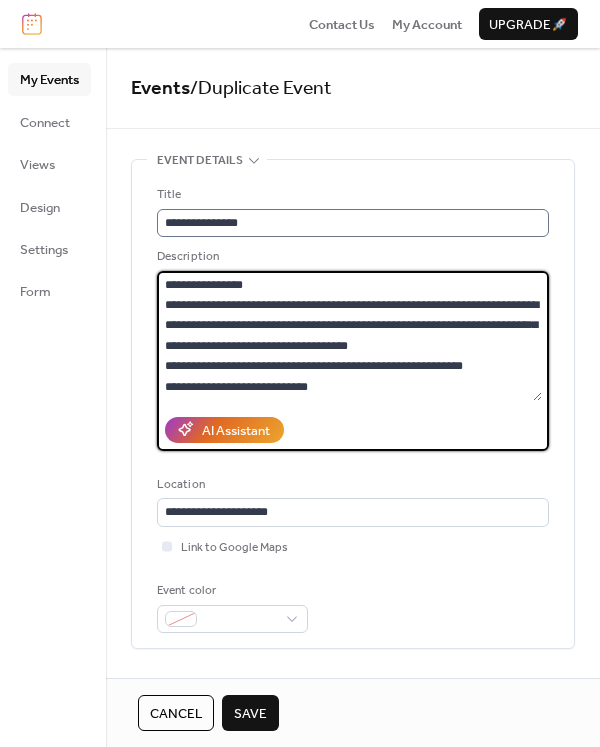paste on "**********" 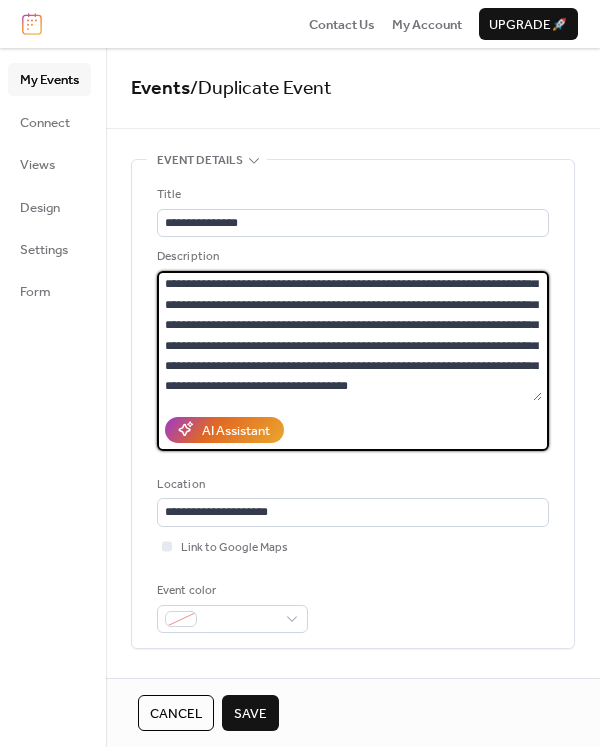 scroll, scrollTop: 0, scrollLeft: 0, axis: both 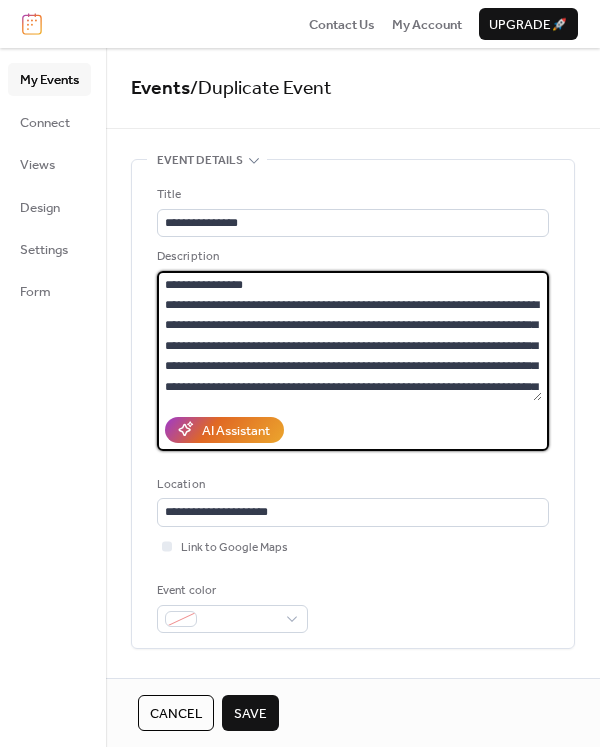 drag, startPoint x: 164, startPoint y: 283, endPoint x: 282, endPoint y: 278, distance: 118.10589 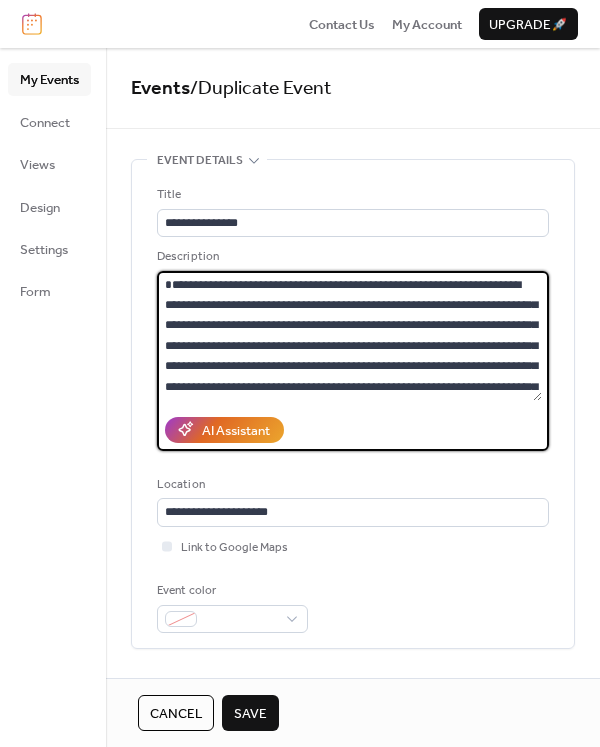click on "**********" at bounding box center [349, 336] 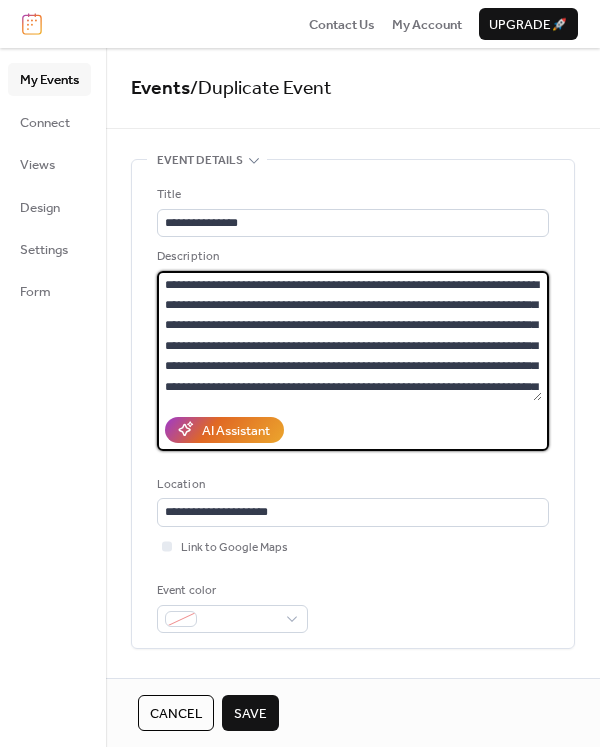 type on "**********" 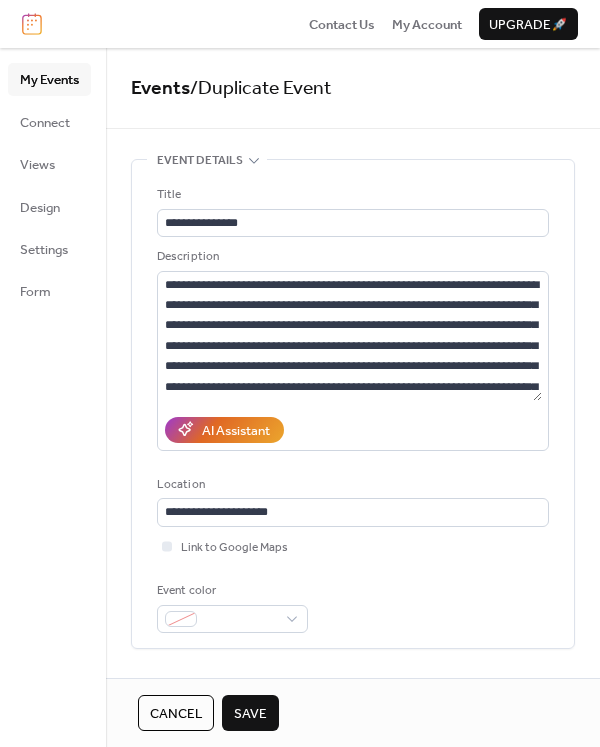 click on "My Events Connect Views Design Settings Form" at bounding box center (53, 397) 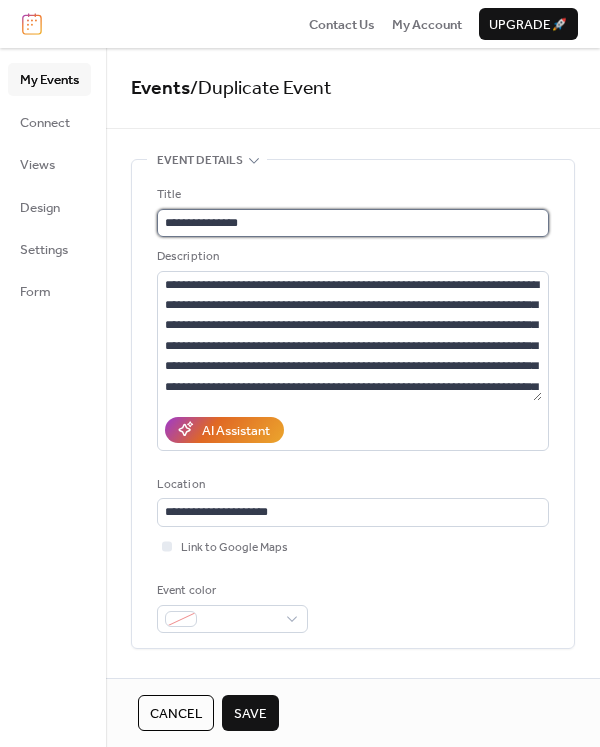 click on "**********" at bounding box center [349, 223] 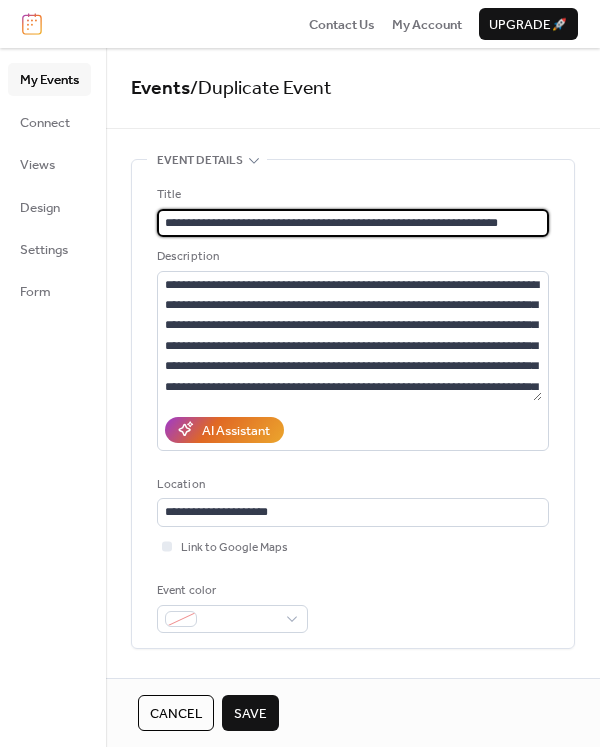 type on "**********" 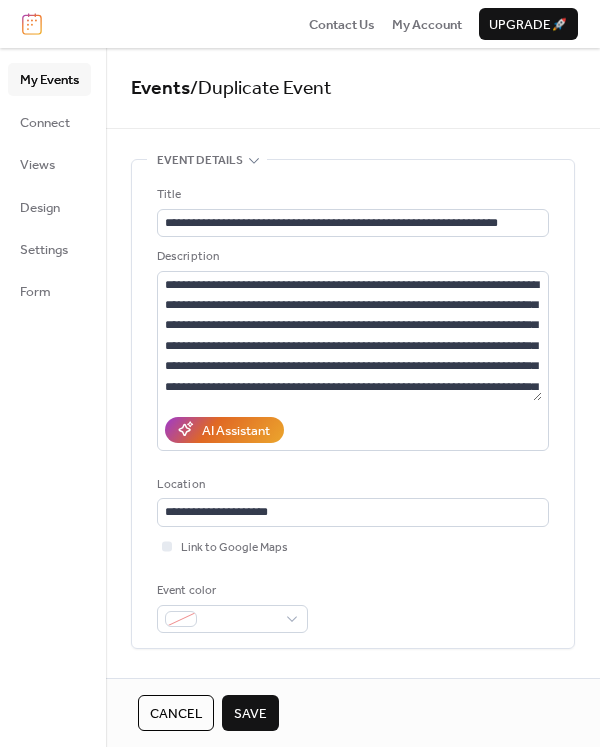 click on "**********" at bounding box center [353, 404] 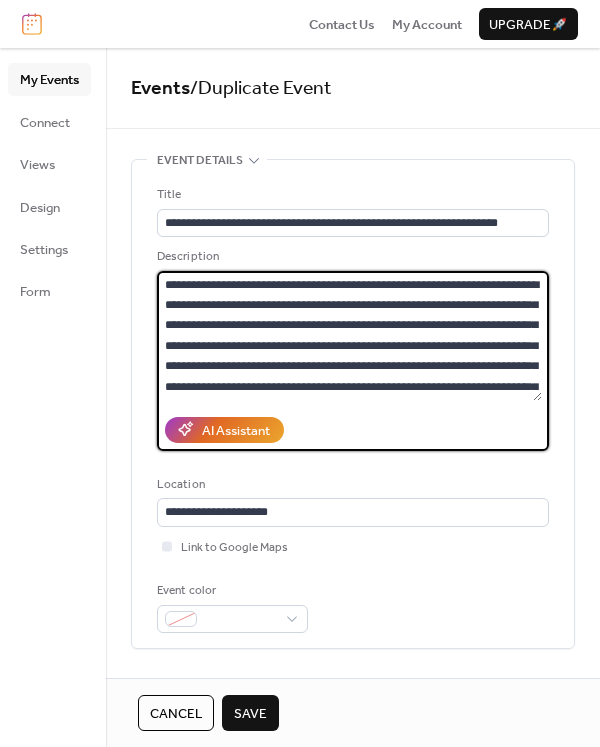 click on "**********" at bounding box center (349, 336) 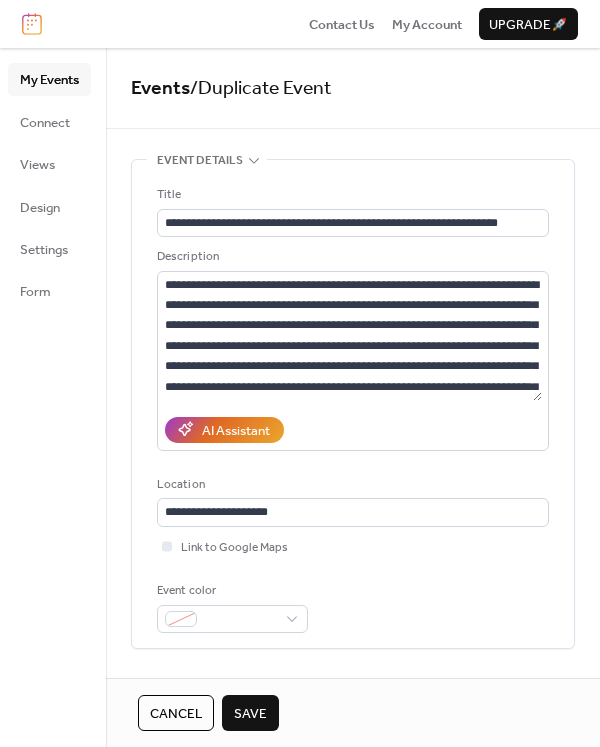 click on "Link to Google Maps" at bounding box center (353, 547) 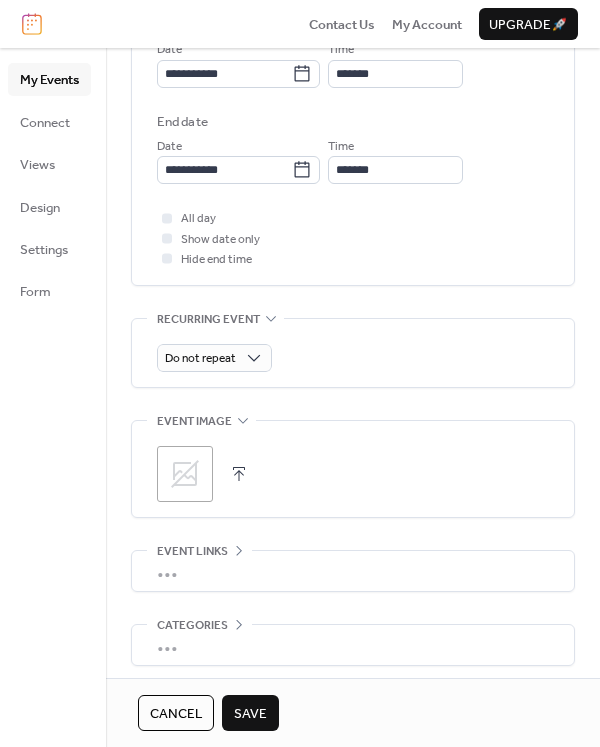 scroll, scrollTop: 758, scrollLeft: 0, axis: vertical 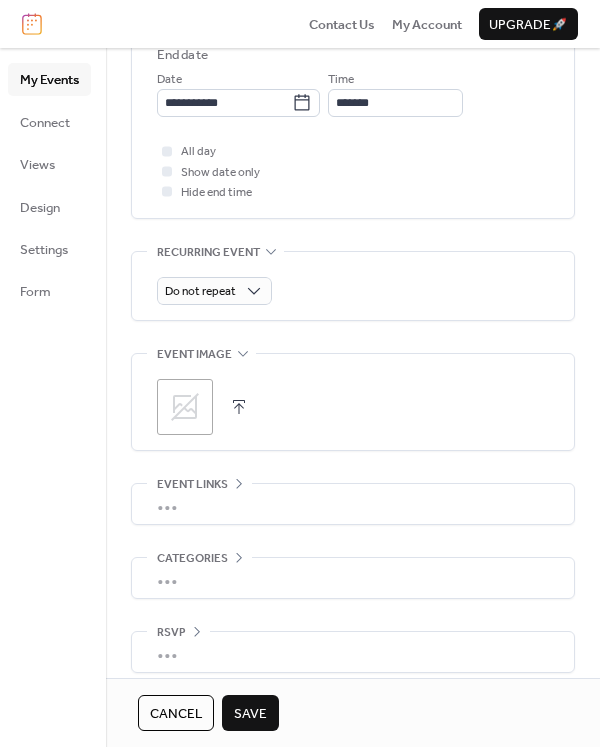 click on "Save" at bounding box center (250, 714) 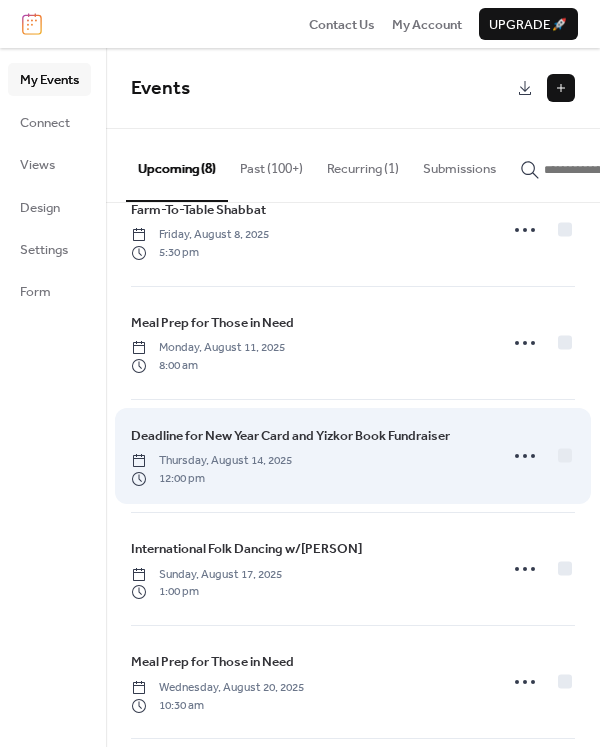 scroll, scrollTop: 0, scrollLeft: 0, axis: both 